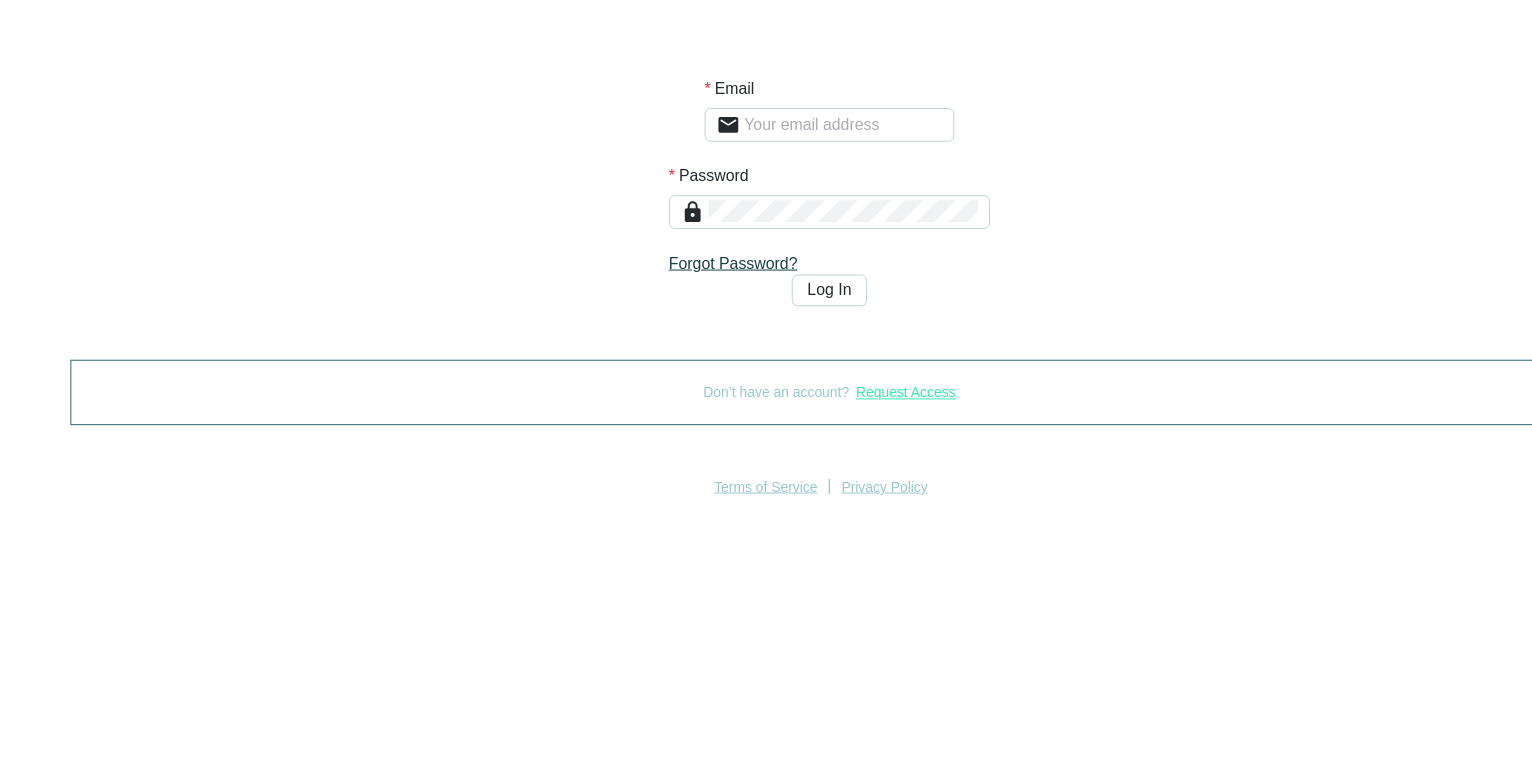 scroll, scrollTop: 0, scrollLeft: 0, axis: both 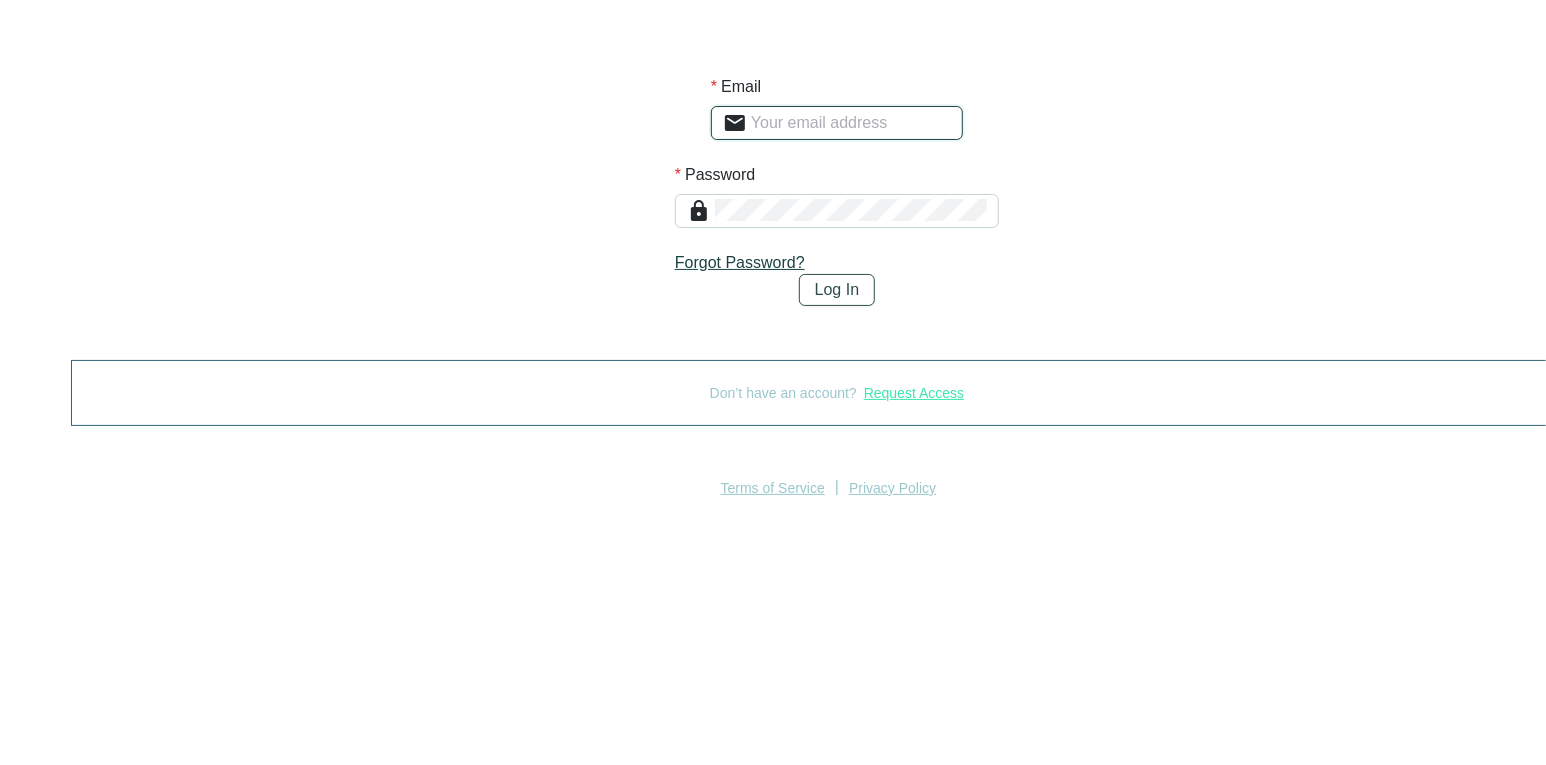 type on "[EMAIL]" 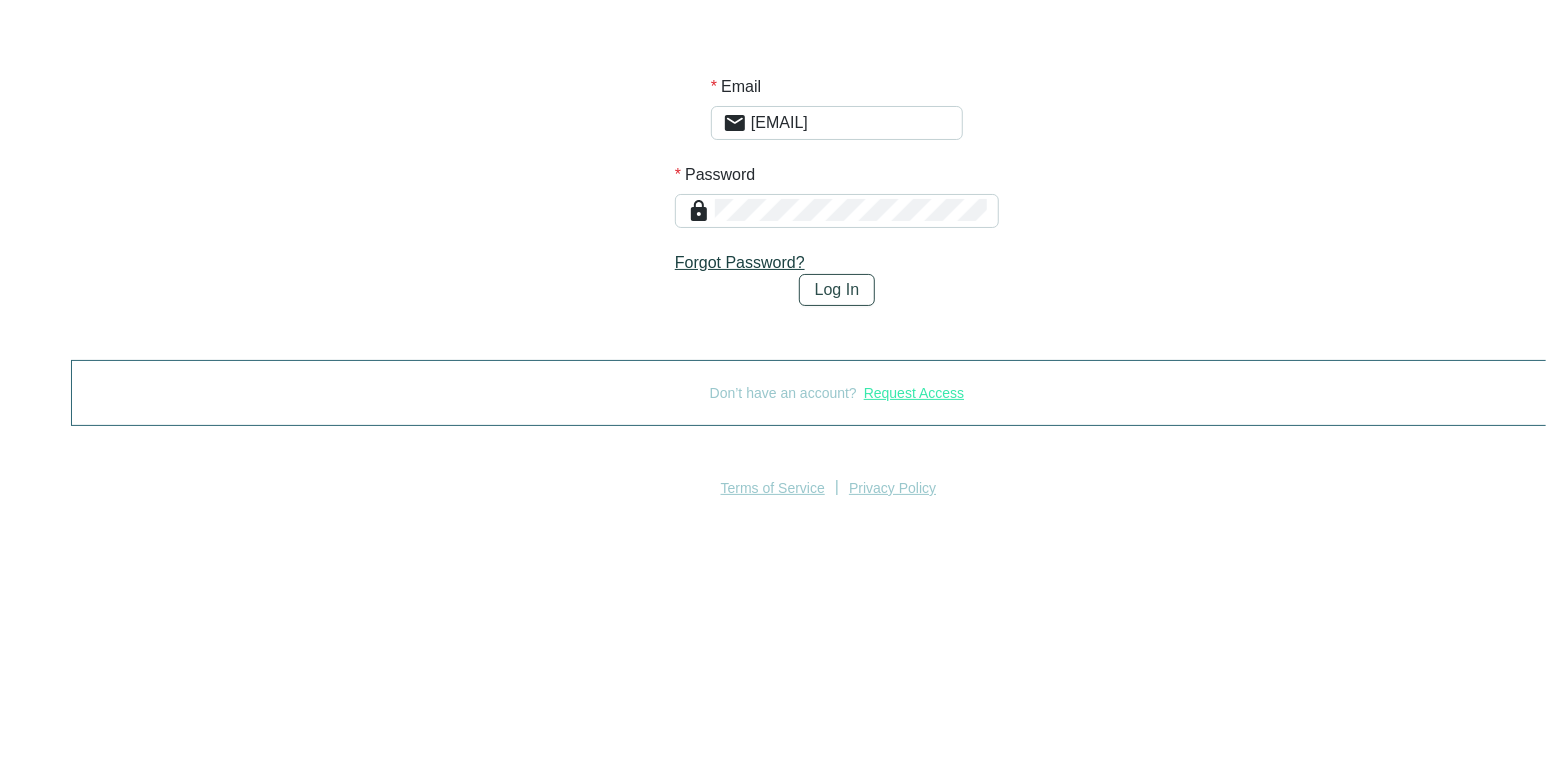 click on "Log In" at bounding box center (837, 290) 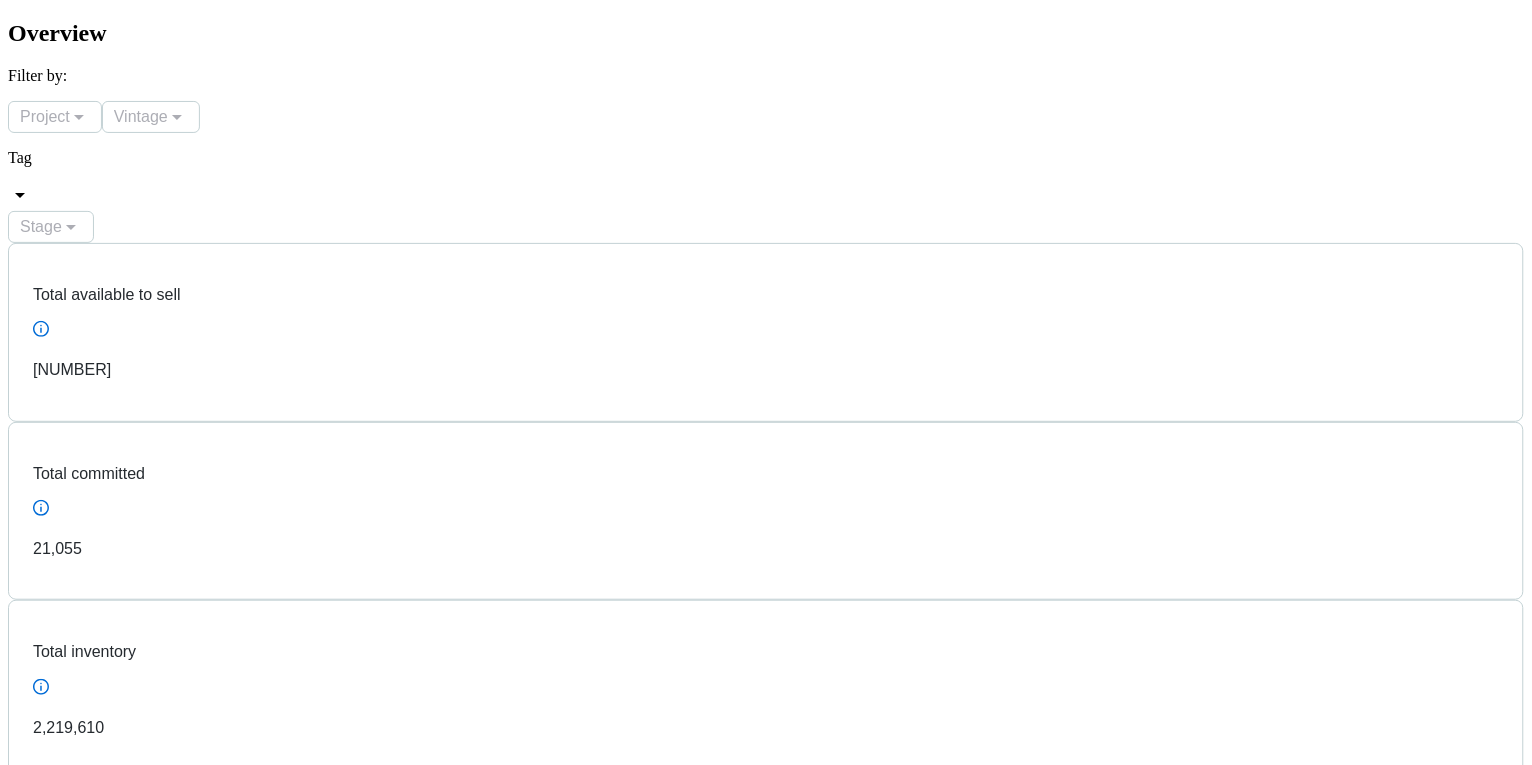 click on "Sales" at bounding box center (766, 3004) 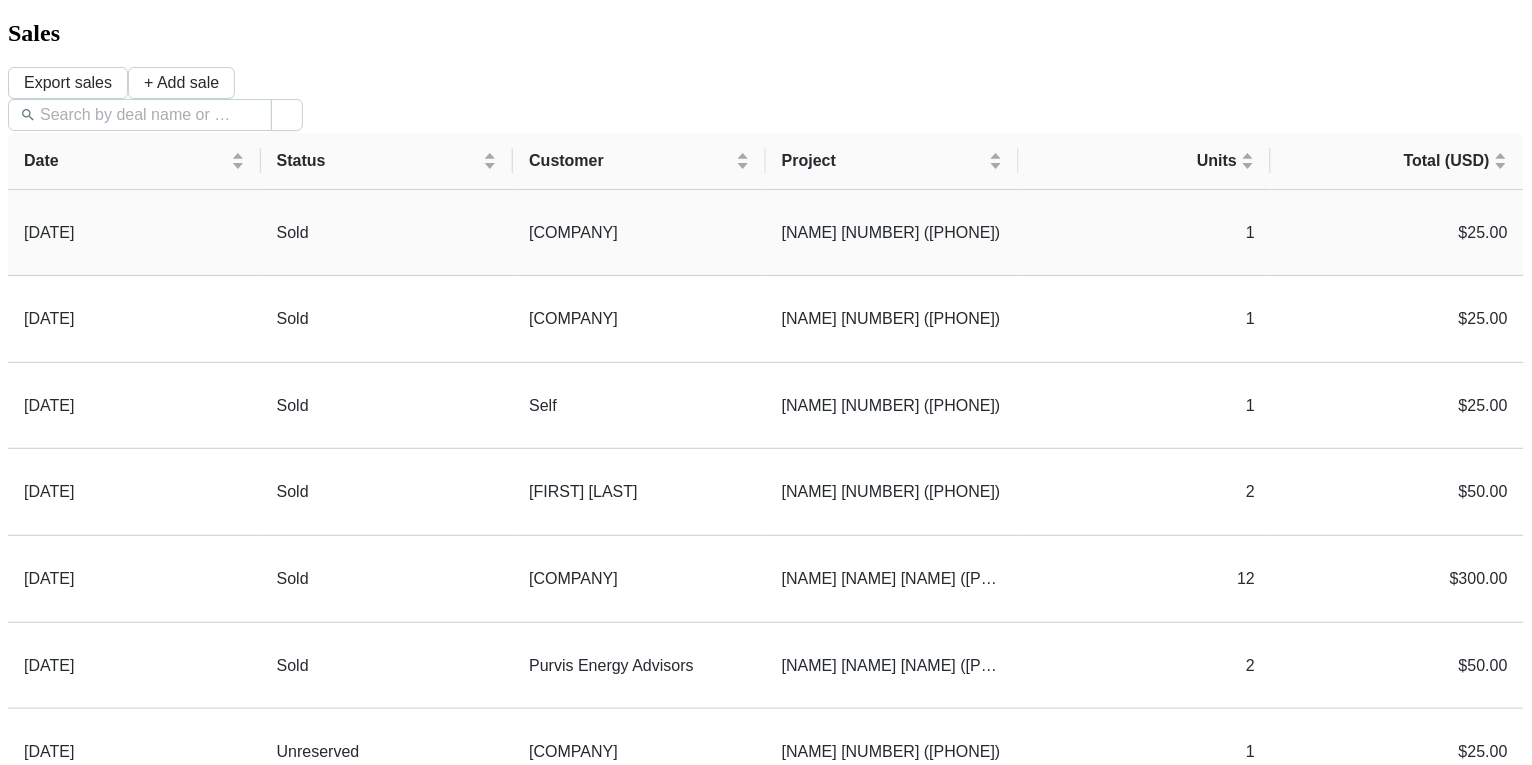 click on "[DATE]" at bounding box center (134, 233) 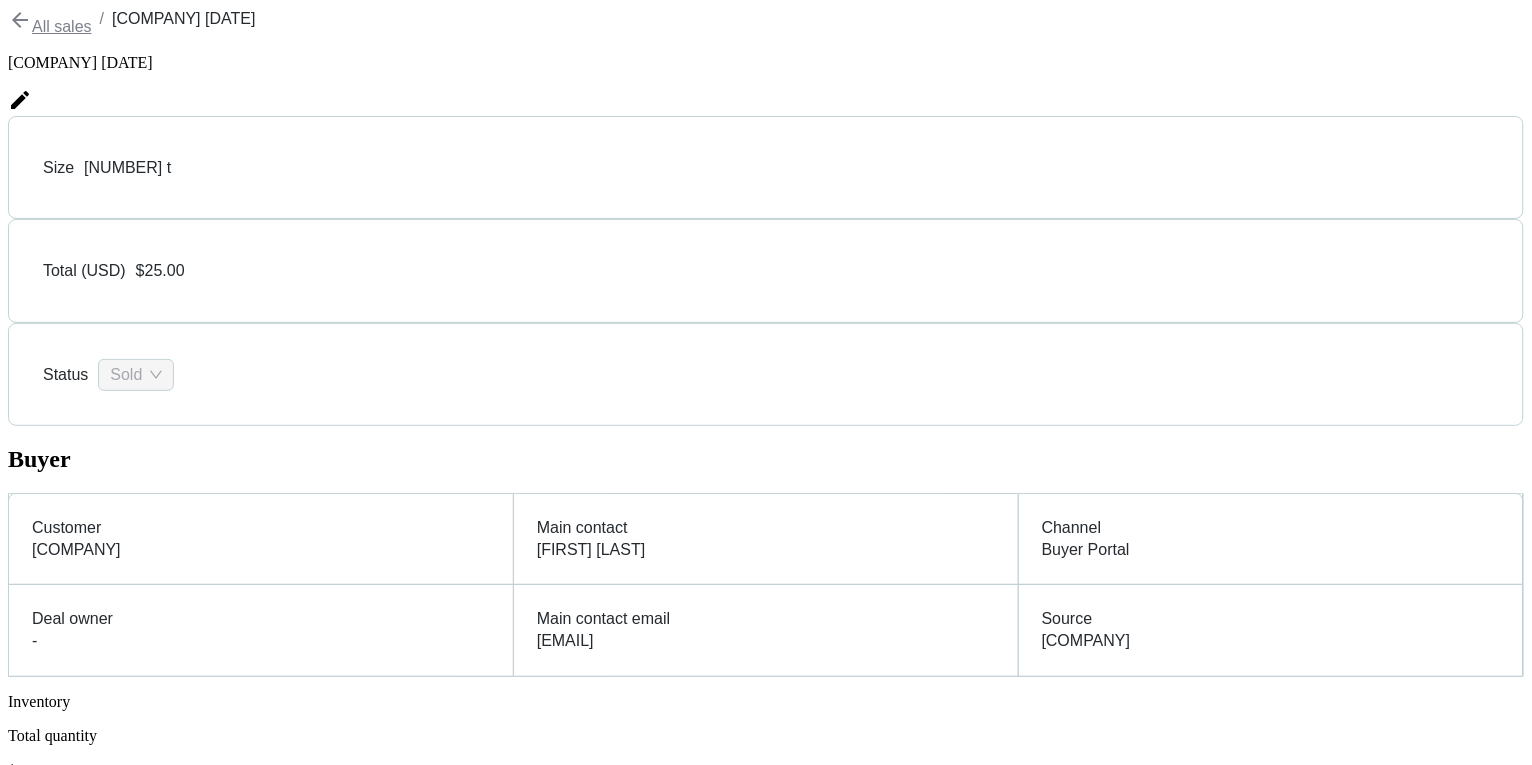 click on "Settings" at bounding box center (58, 4127) 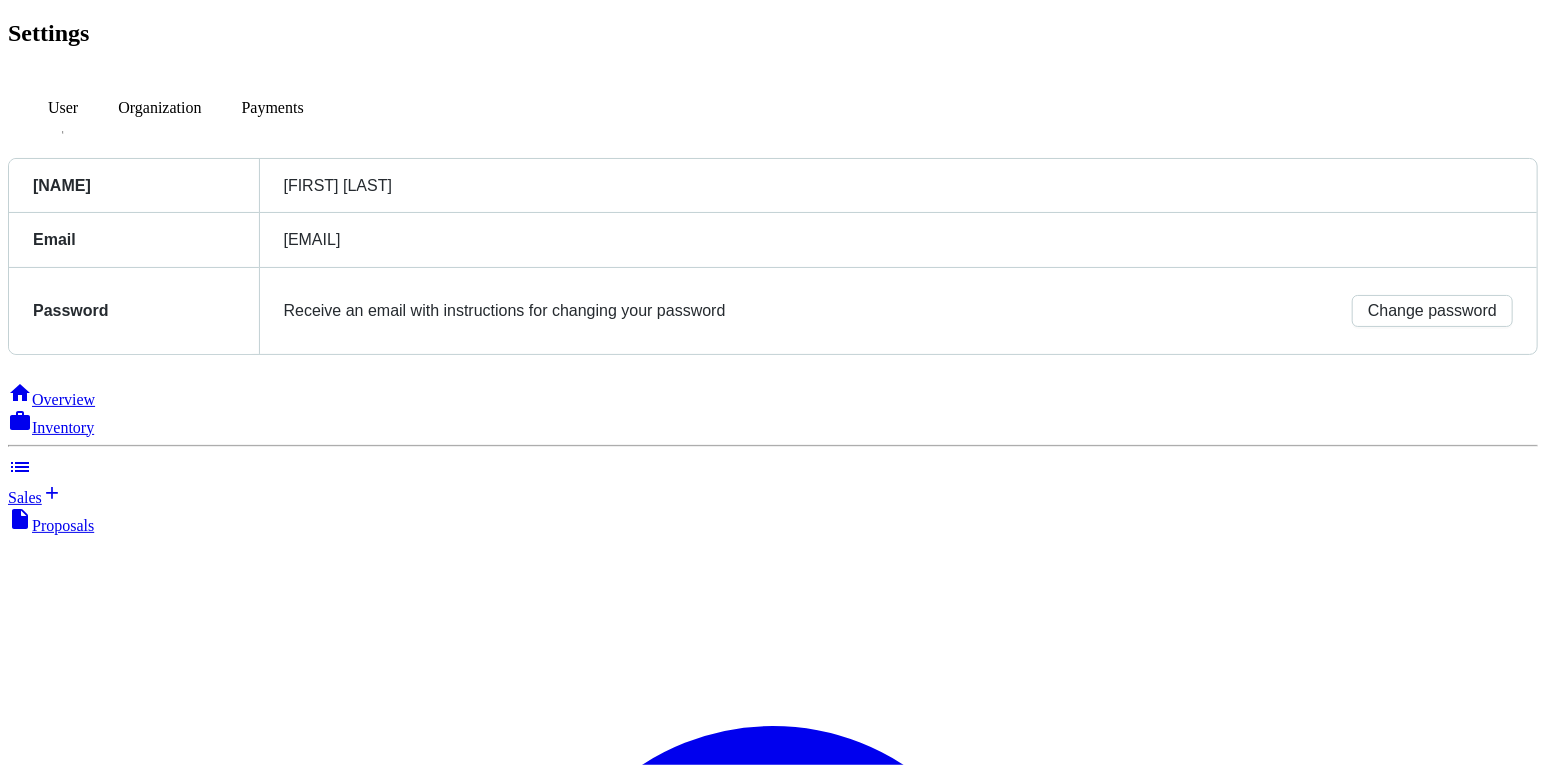click on "Payments" at bounding box center (63, 108) 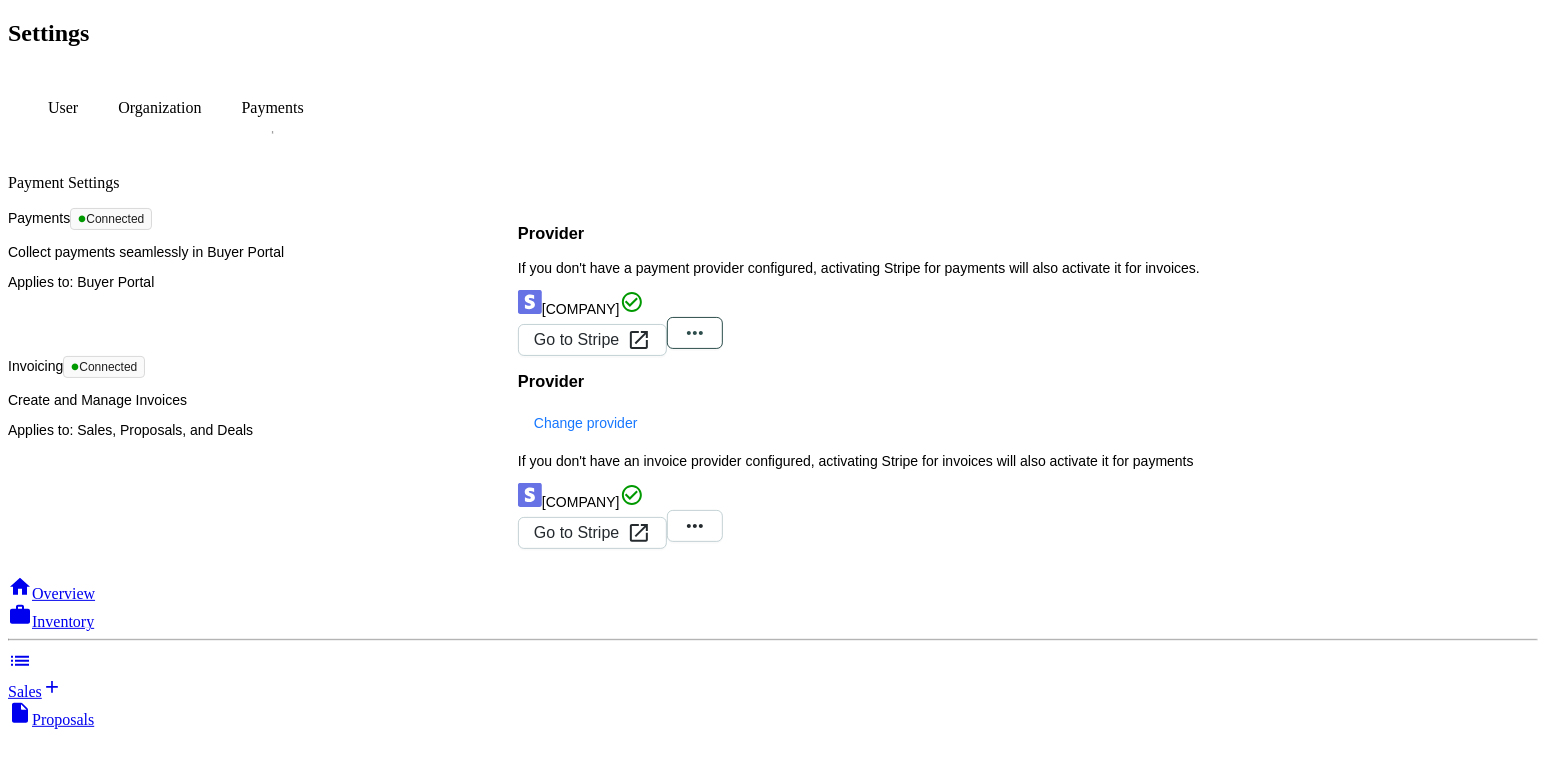 click at bounding box center [695, 333] 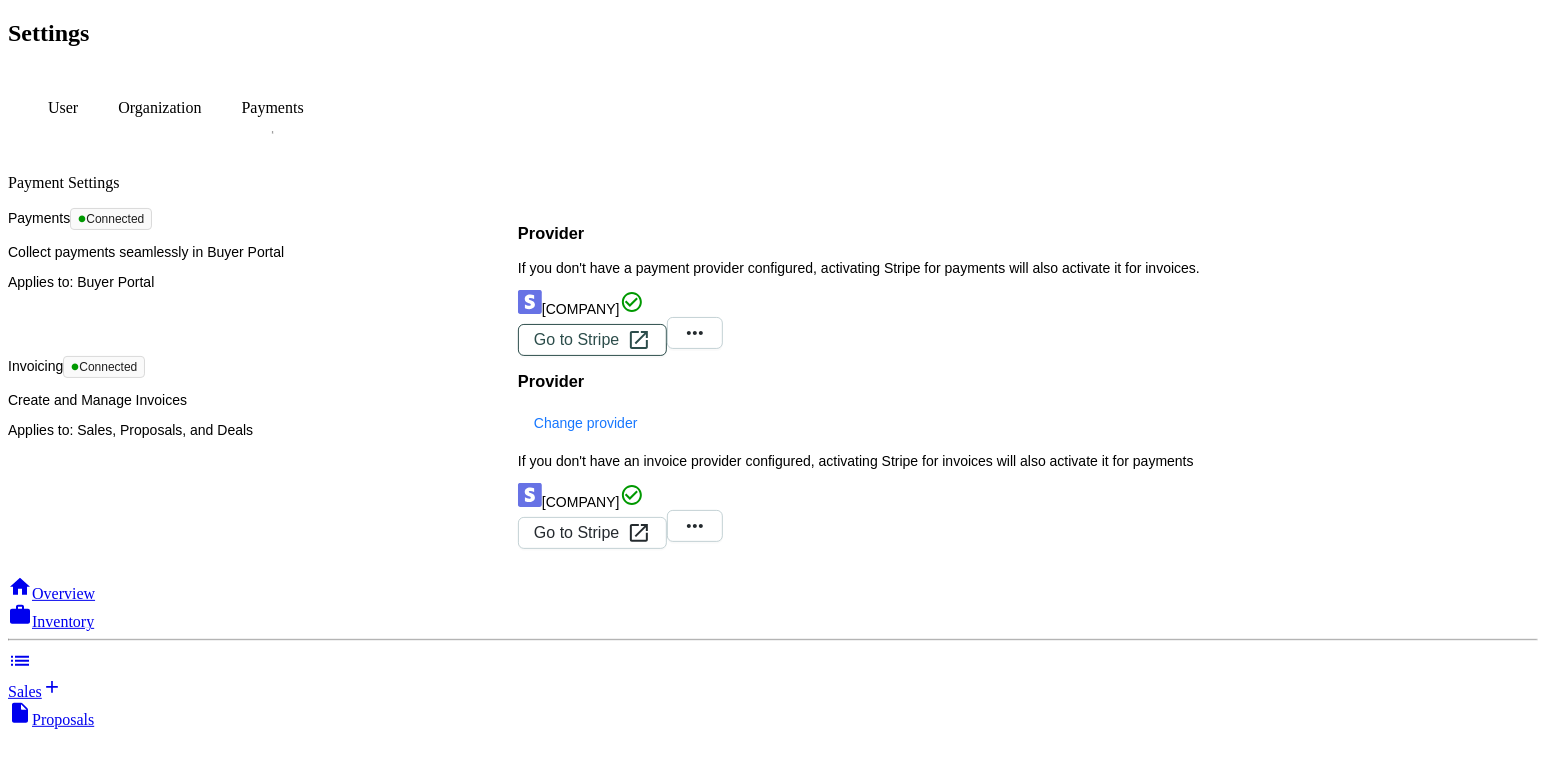 click on "Go to Stripe" at bounding box center [576, 340] 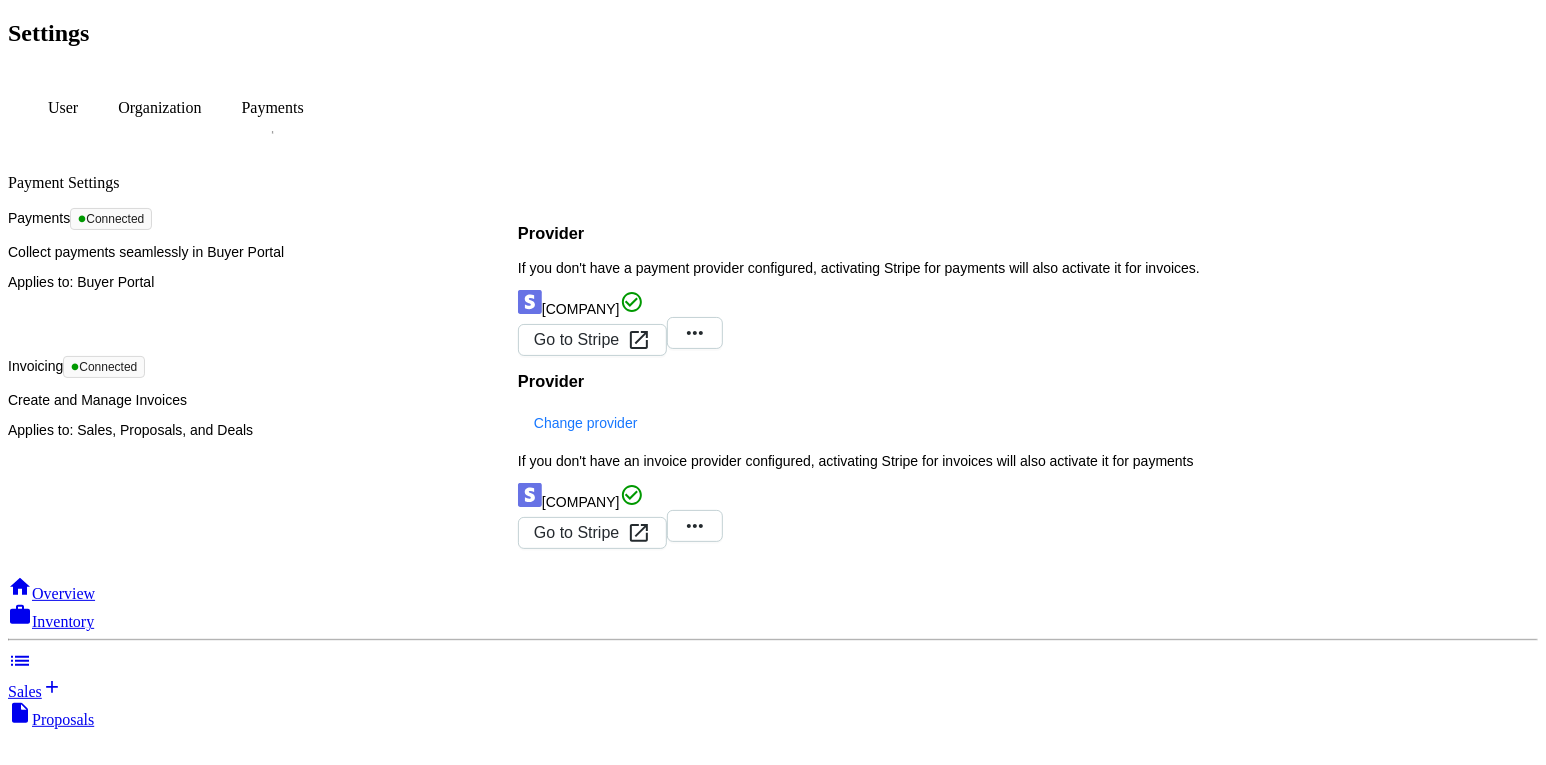 click on "Sales" at bounding box center (773, 689) 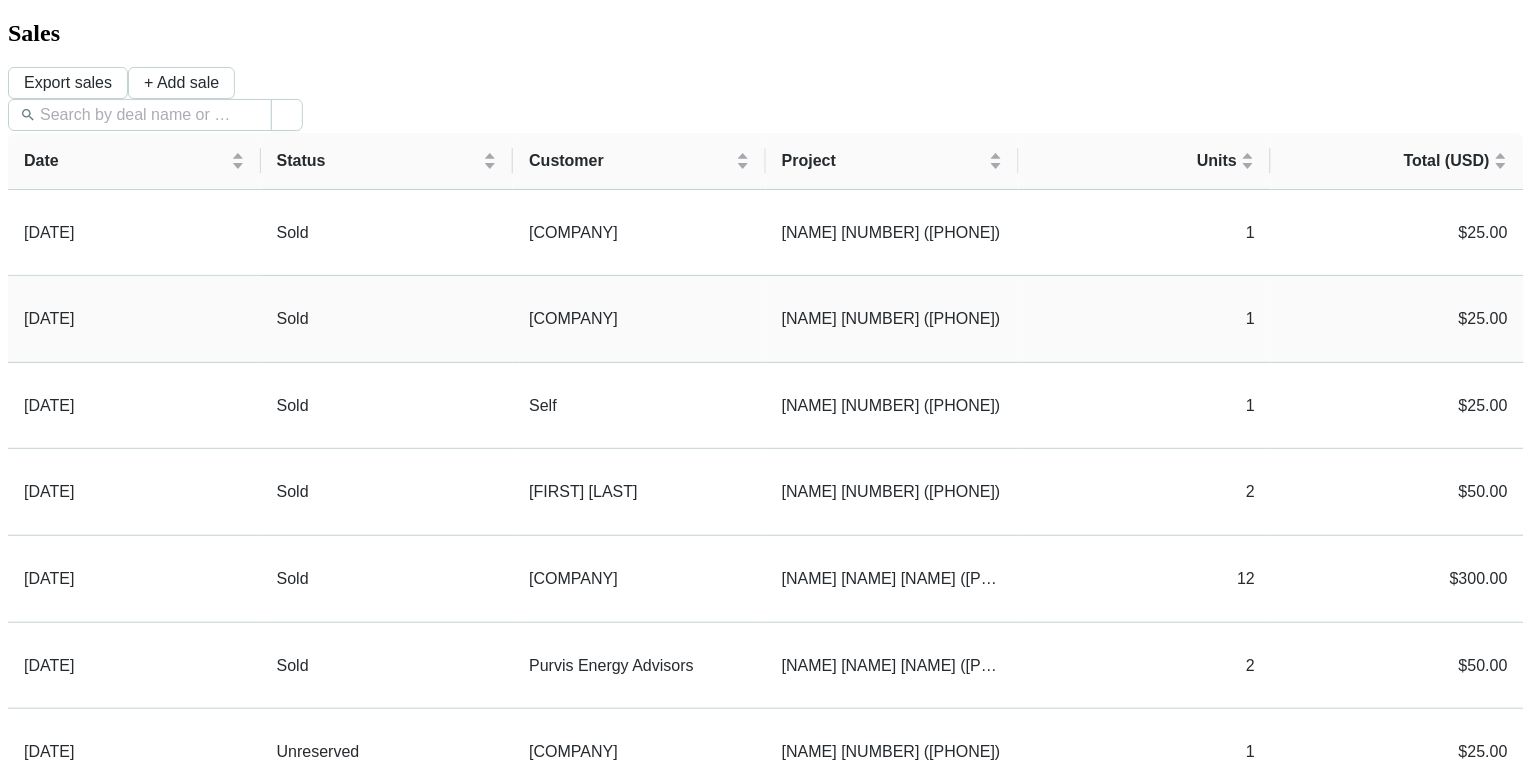 click on "Sold" at bounding box center (387, 319) 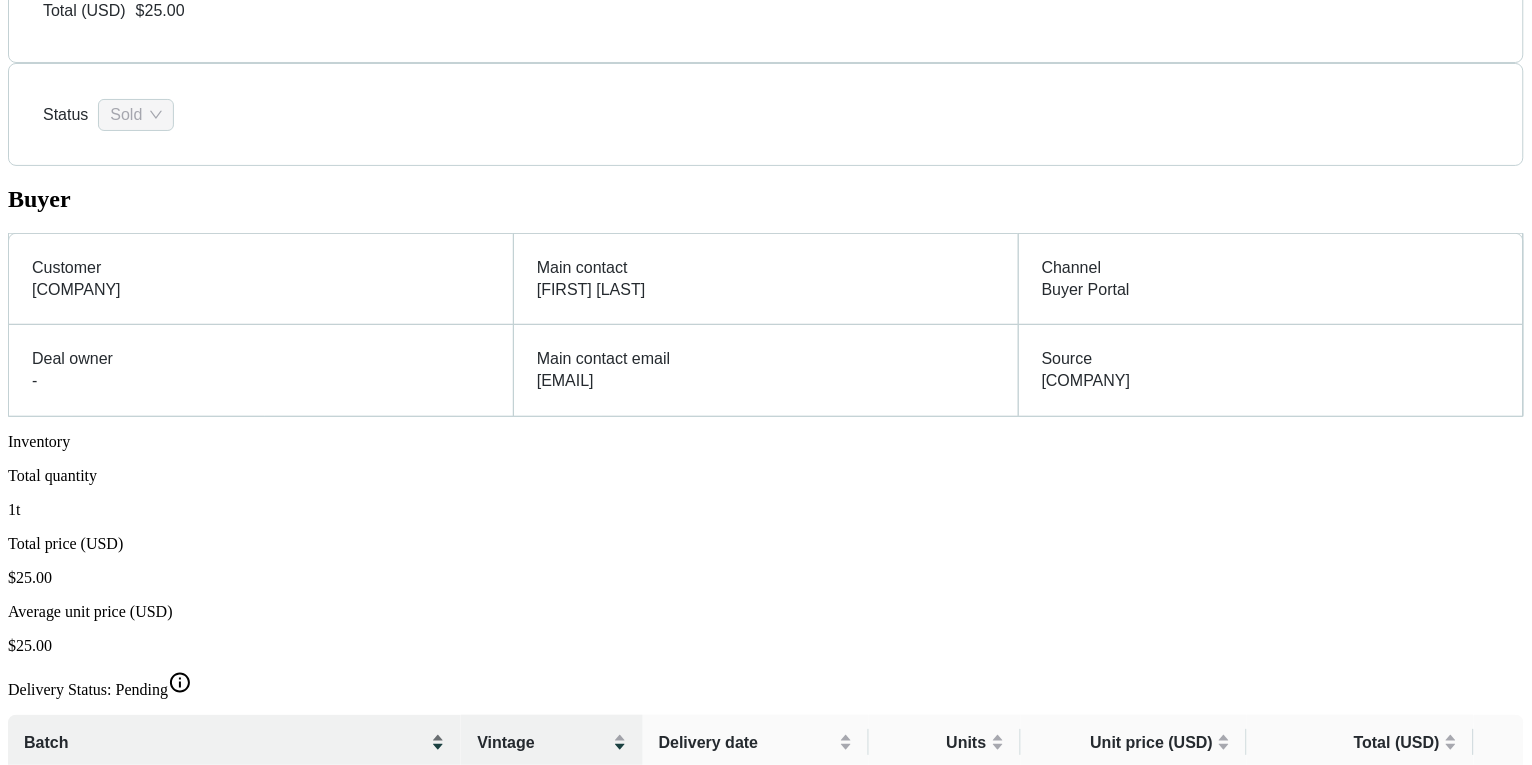 scroll, scrollTop: 328, scrollLeft: 0, axis: vertical 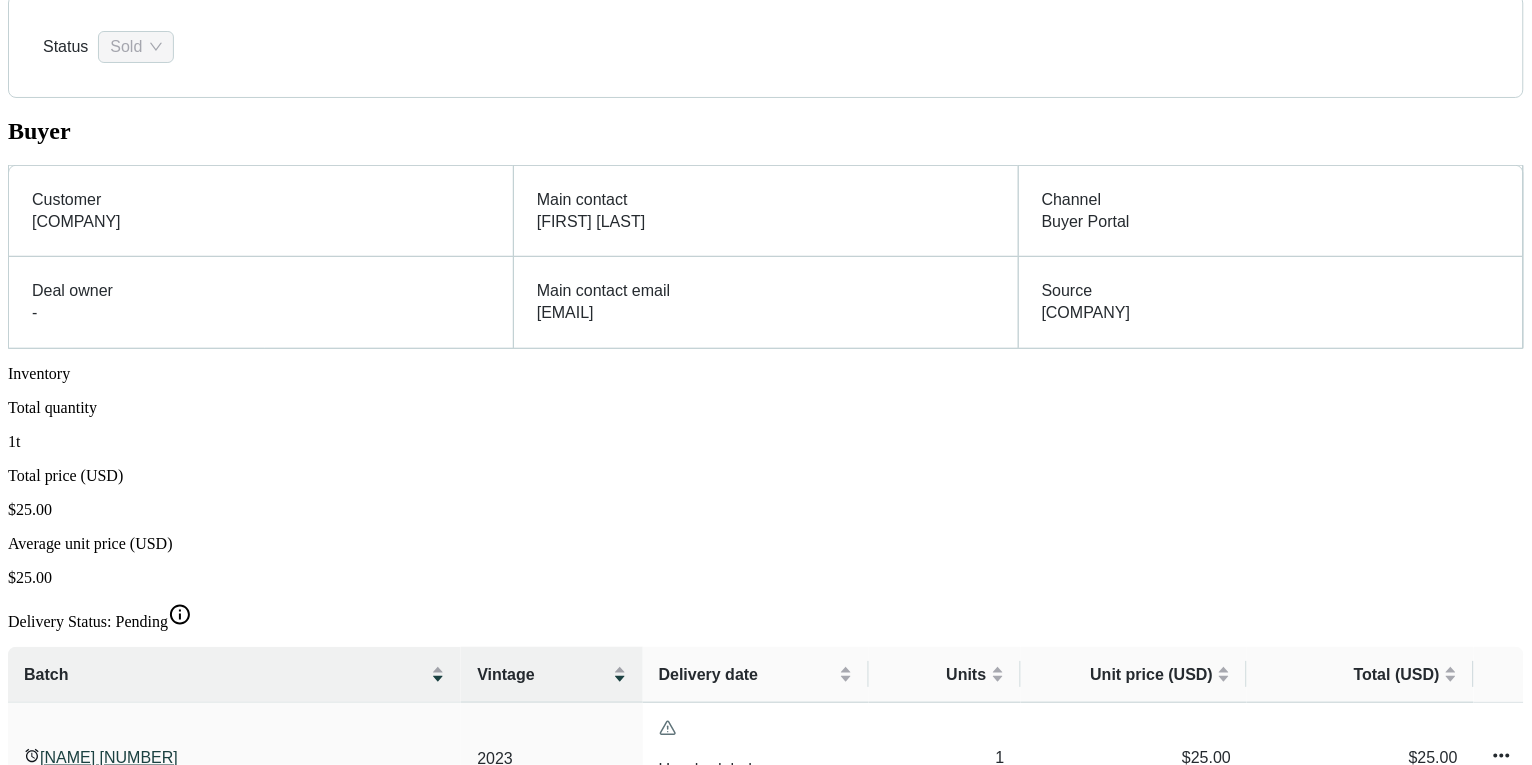 click on "Sales" at bounding box center (766, 2076) 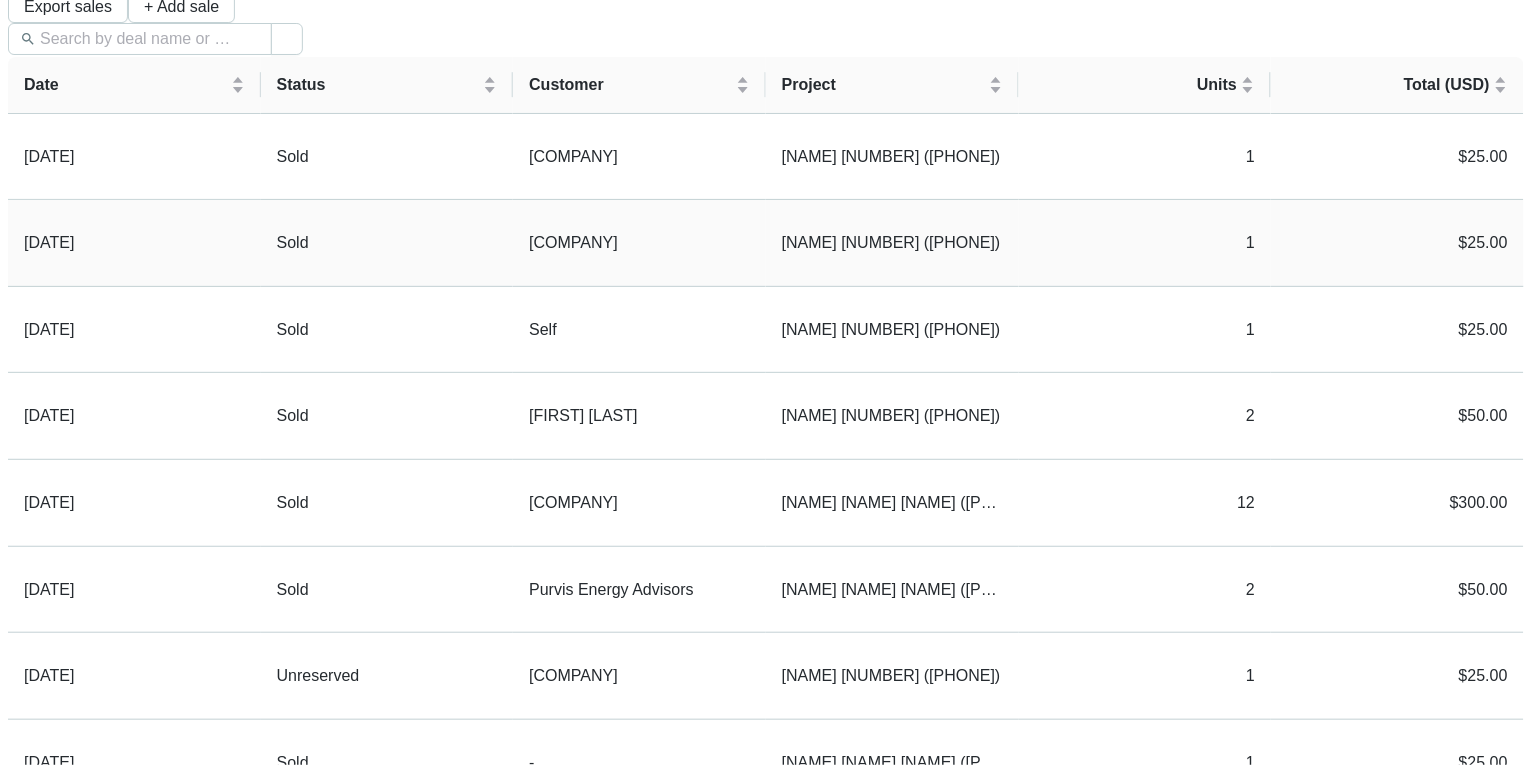 scroll, scrollTop: 95, scrollLeft: 0, axis: vertical 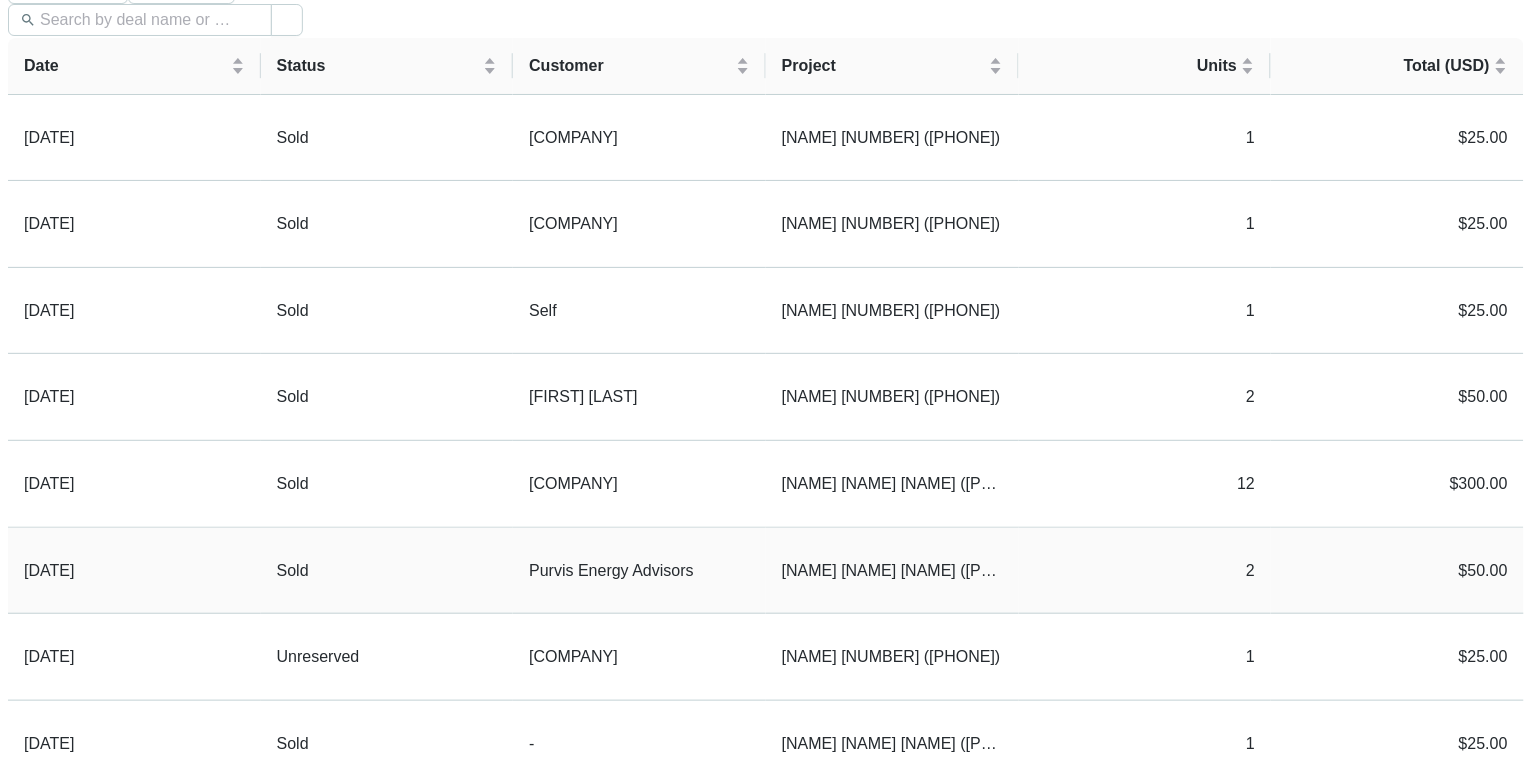 click on "Purvis Energy Advisors" at bounding box center (639, 571) 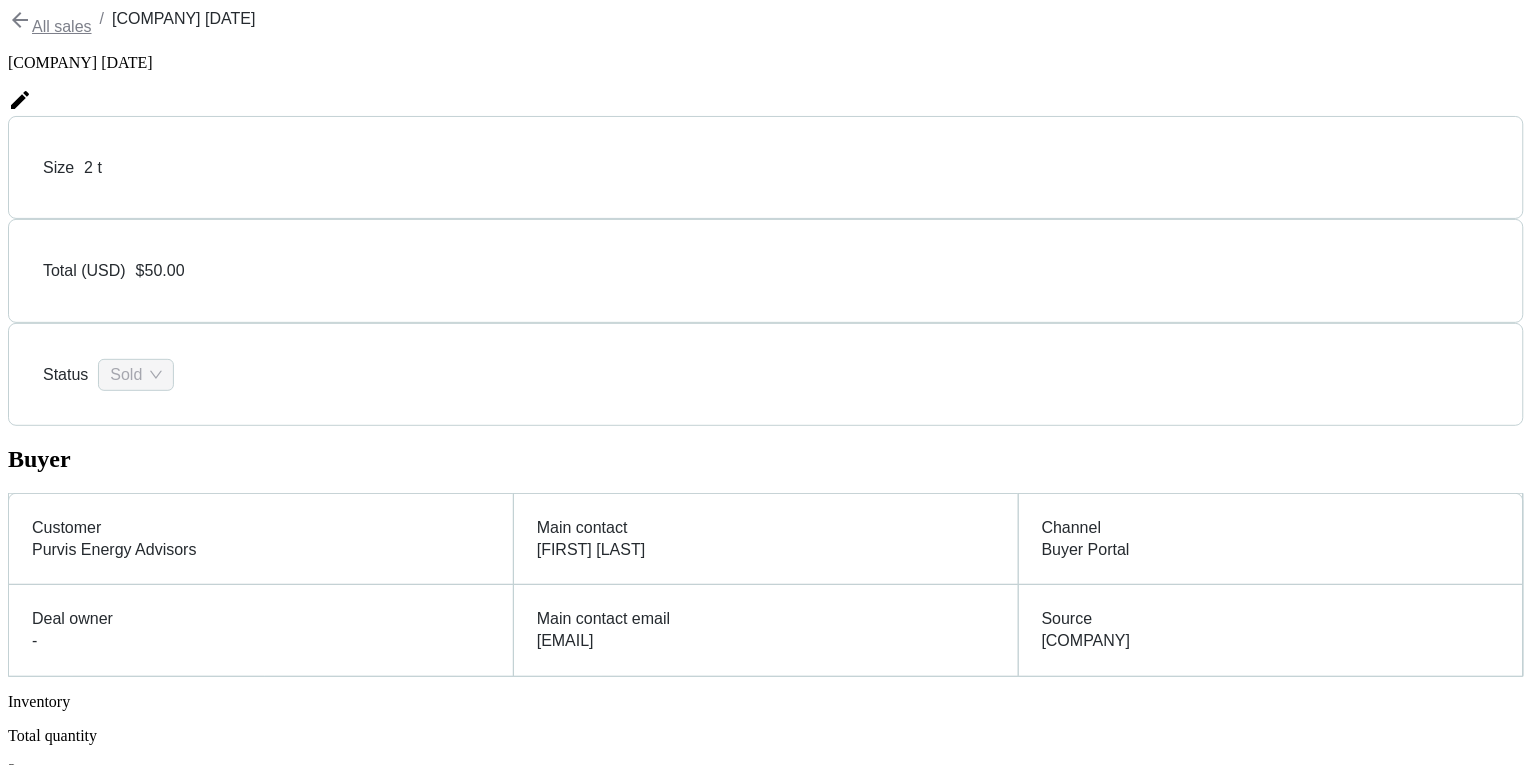 click at bounding box center (668, 1056) 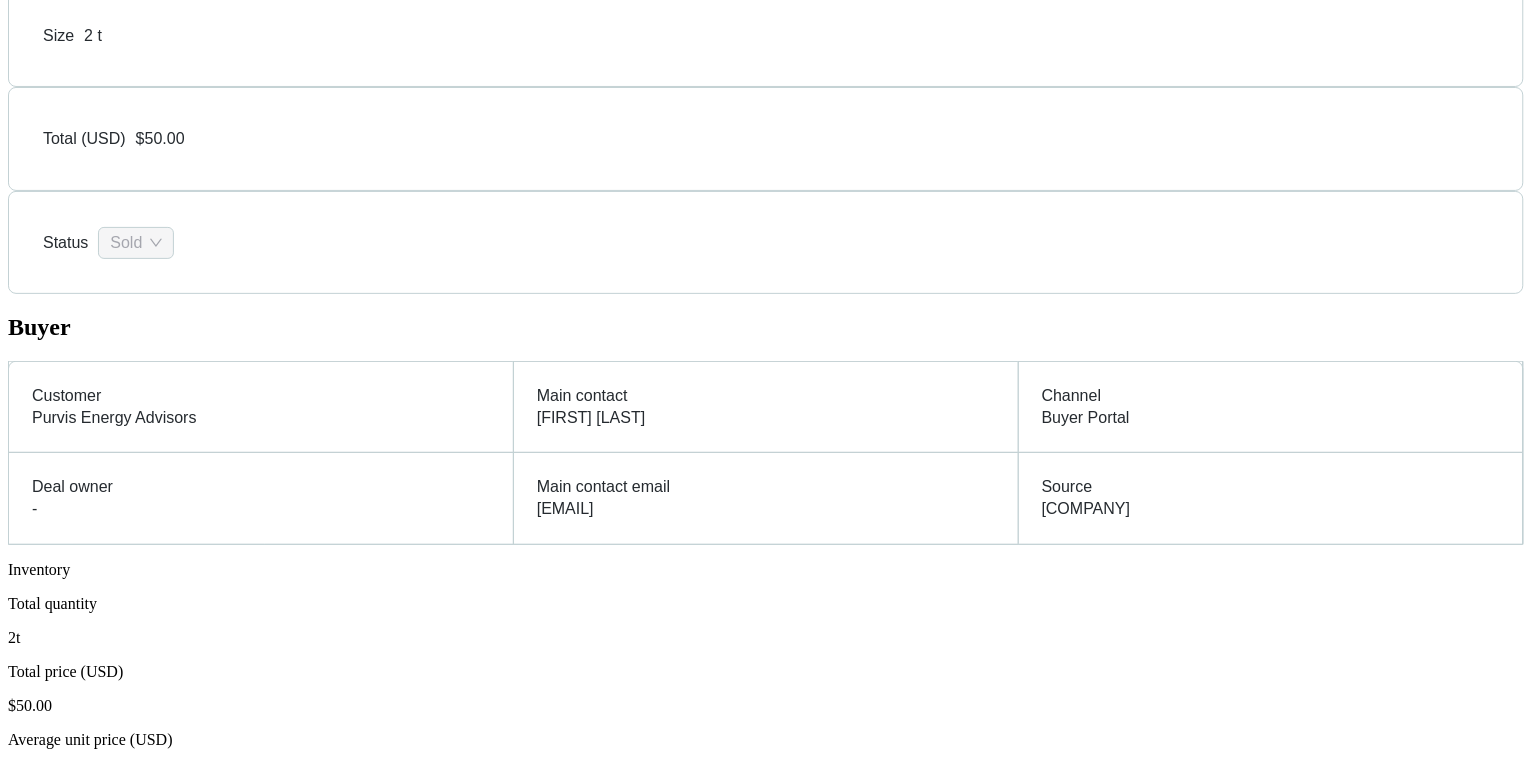 scroll, scrollTop: 0, scrollLeft: 0, axis: both 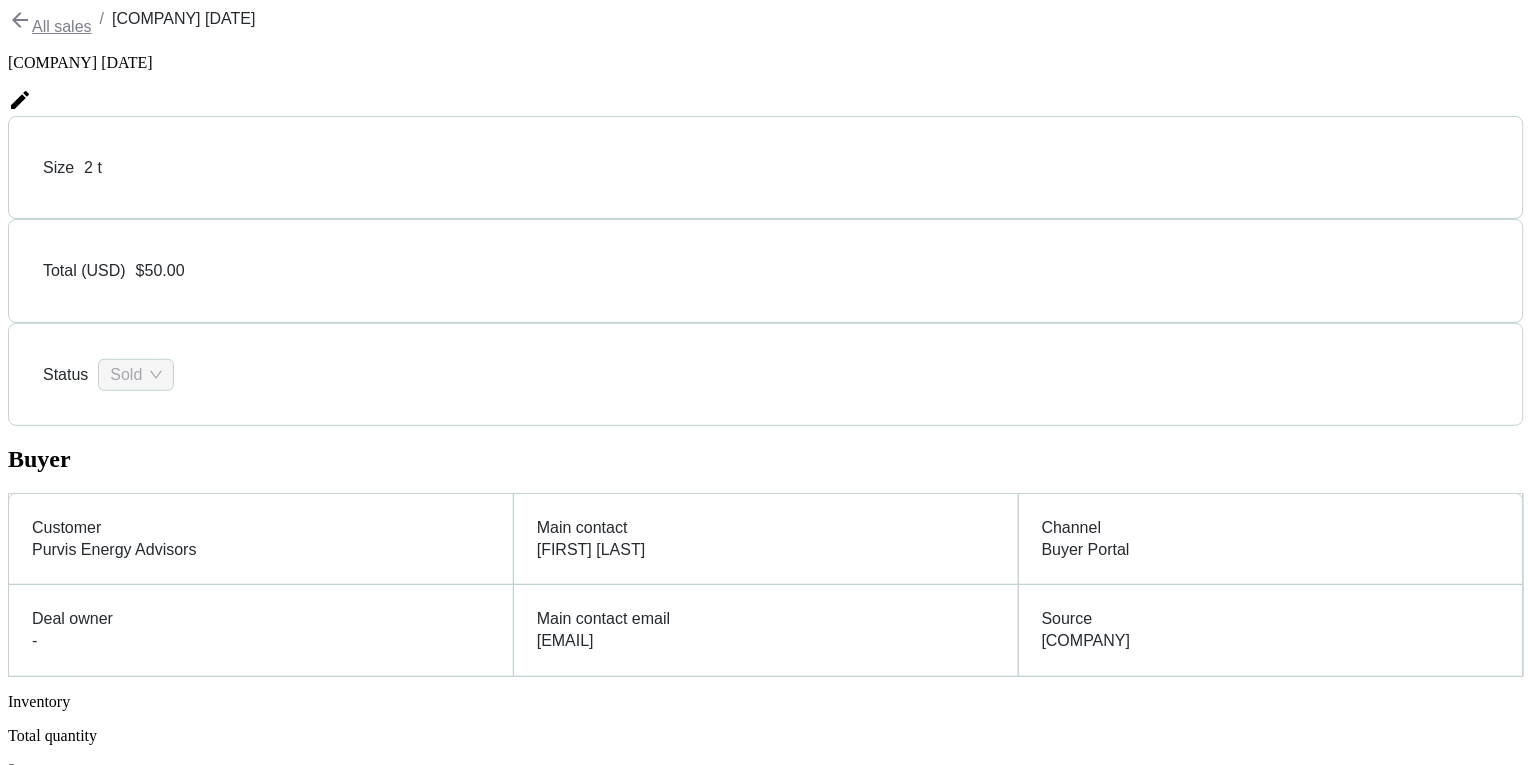 click on "Sales" at bounding box center [766, 2404] 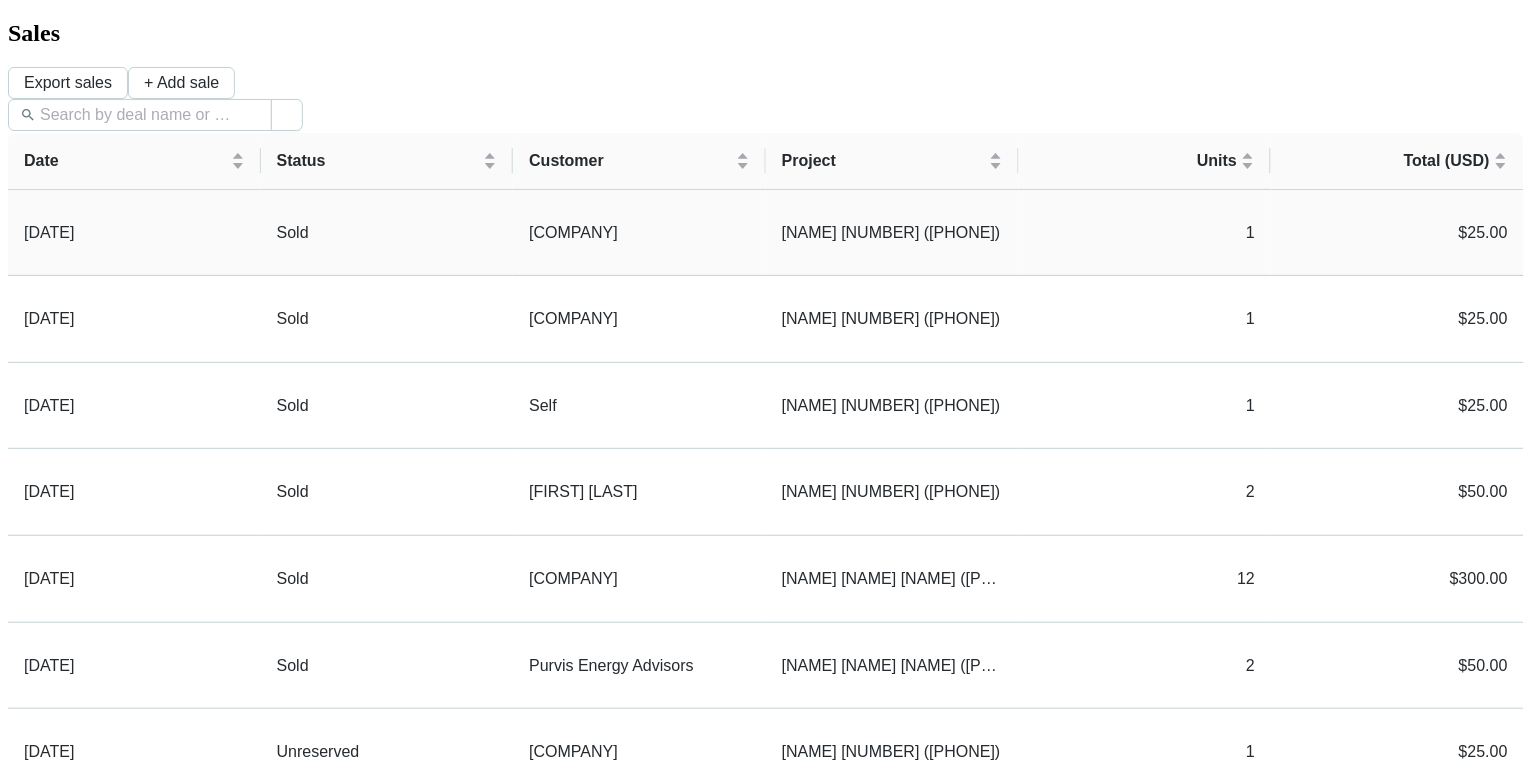 click on "[DATE]" at bounding box center [134, 233] 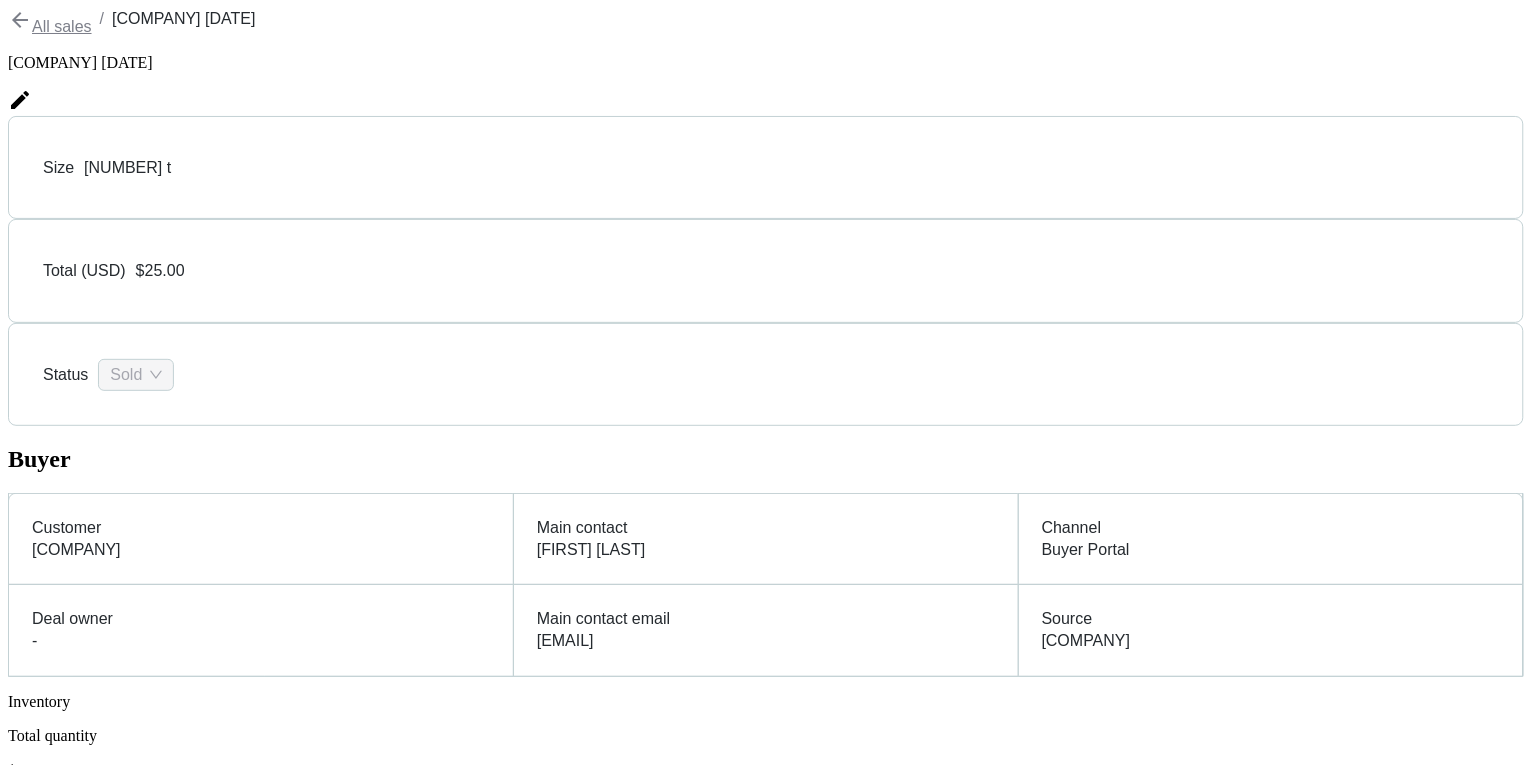 click on "Settings" at bounding box center (58, 4127) 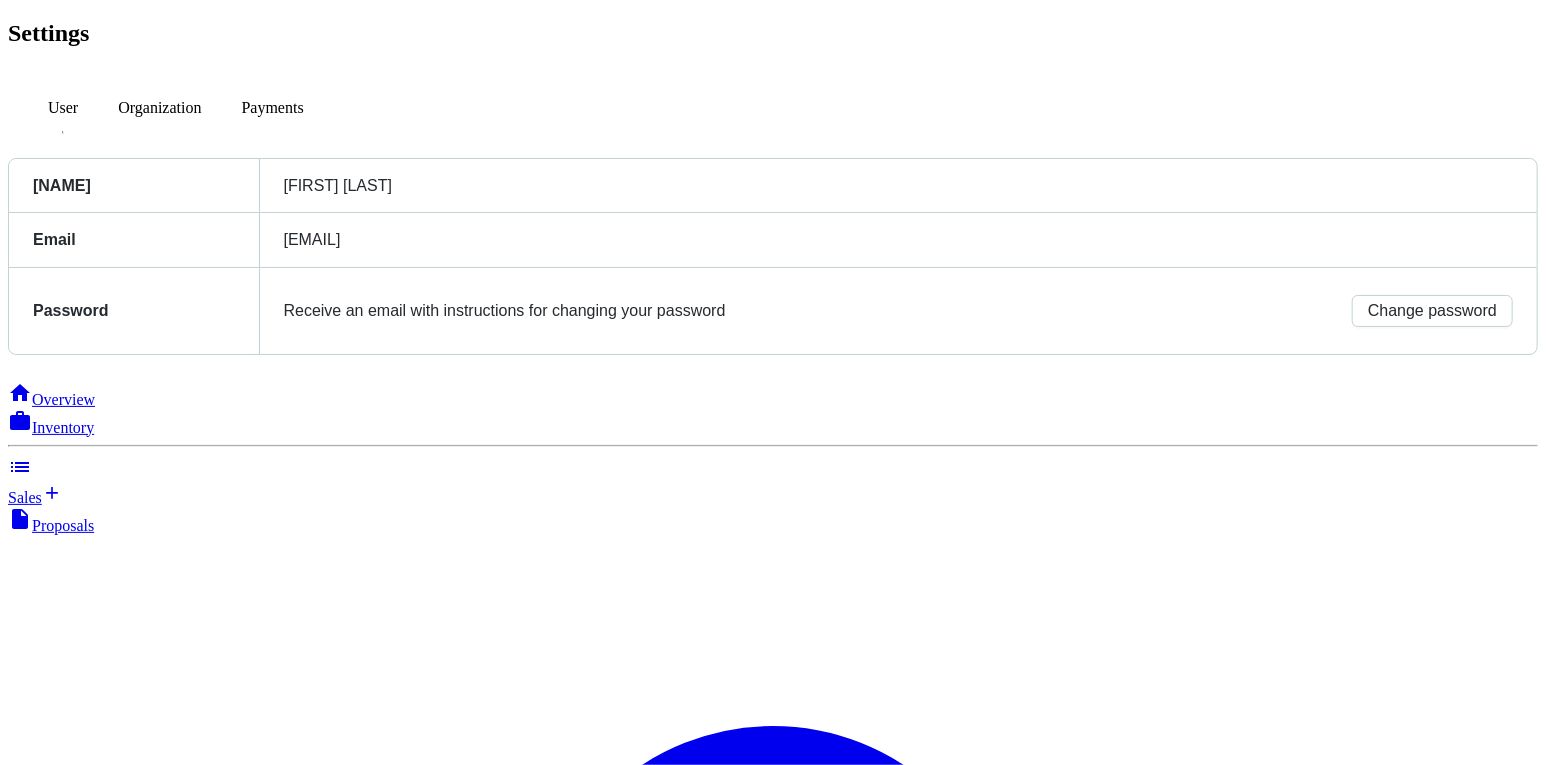 click on "Payments" at bounding box center (63, 108) 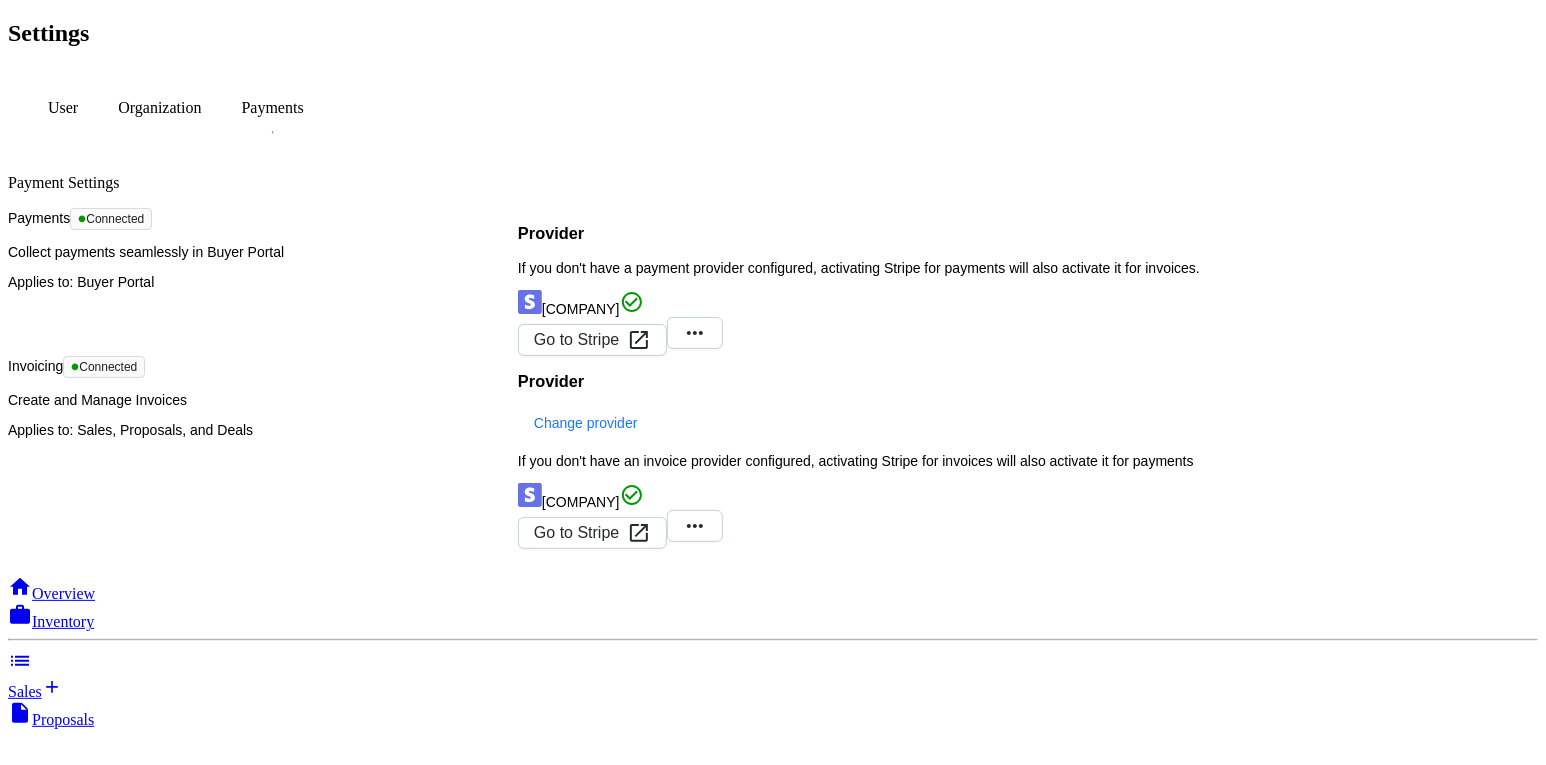 click on "Organization" at bounding box center (63, 108) 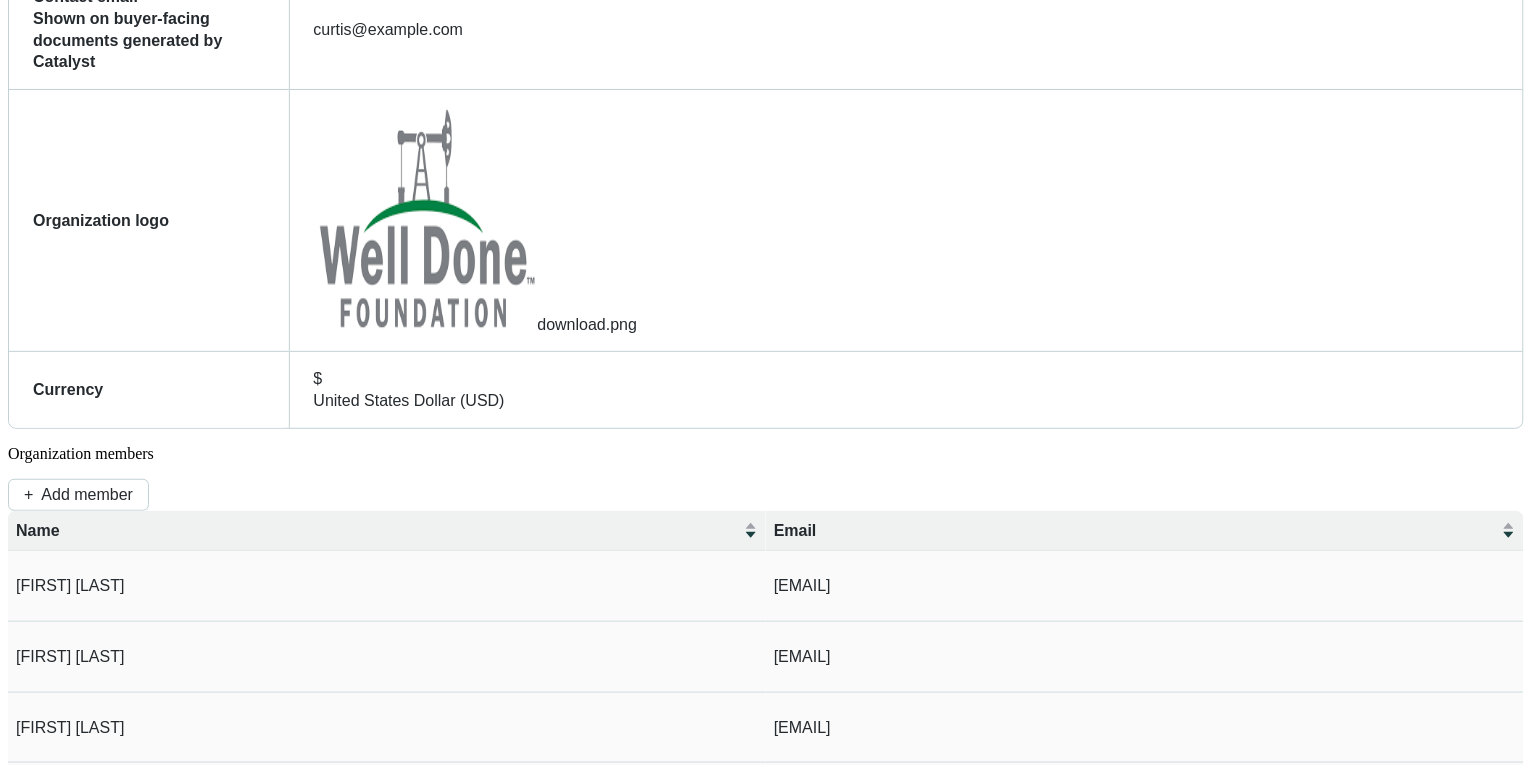 scroll, scrollTop: 373, scrollLeft: 0, axis: vertical 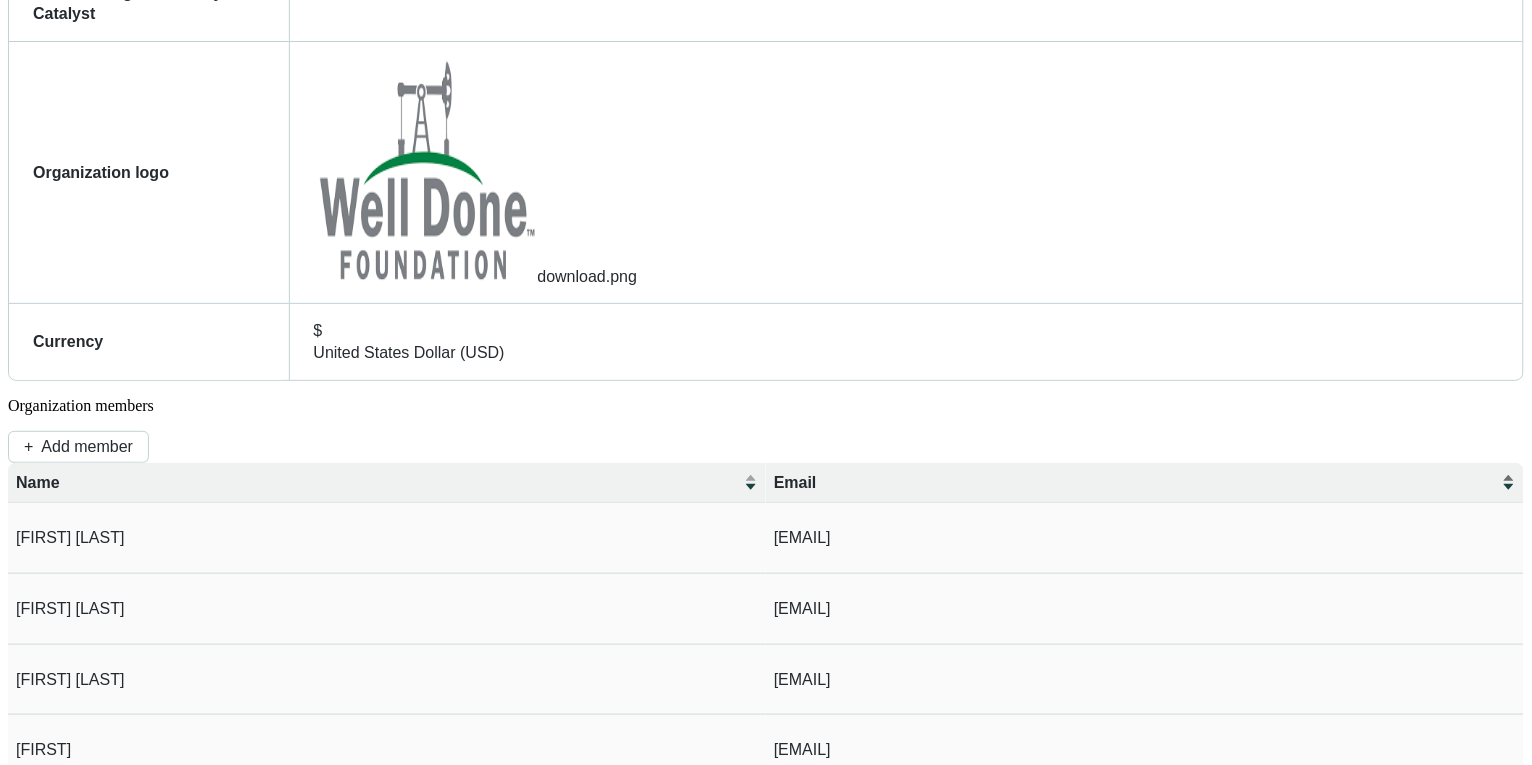 click on "Email" at bounding box center [1145, 483] 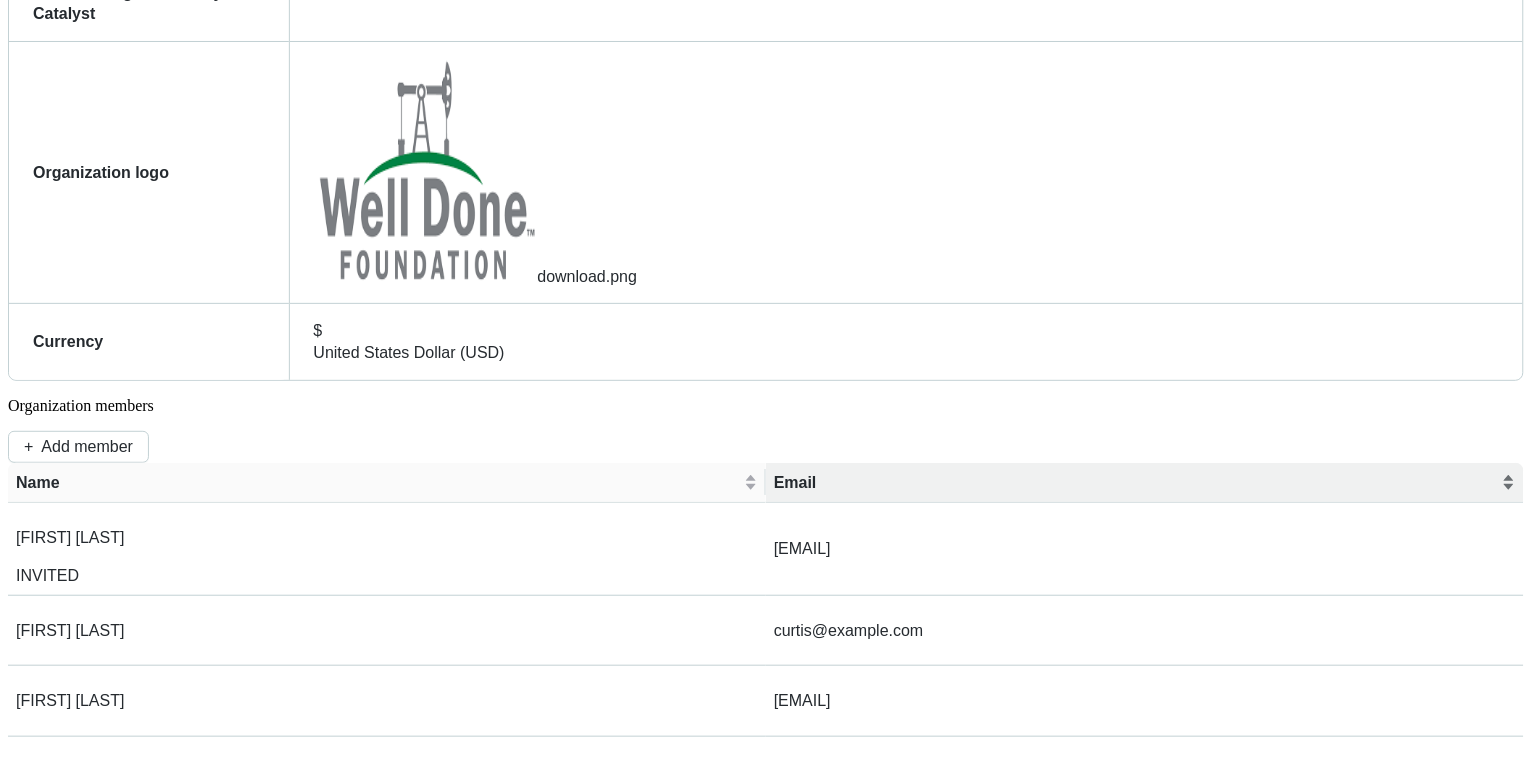 click on "Email" at bounding box center (1145, 483) 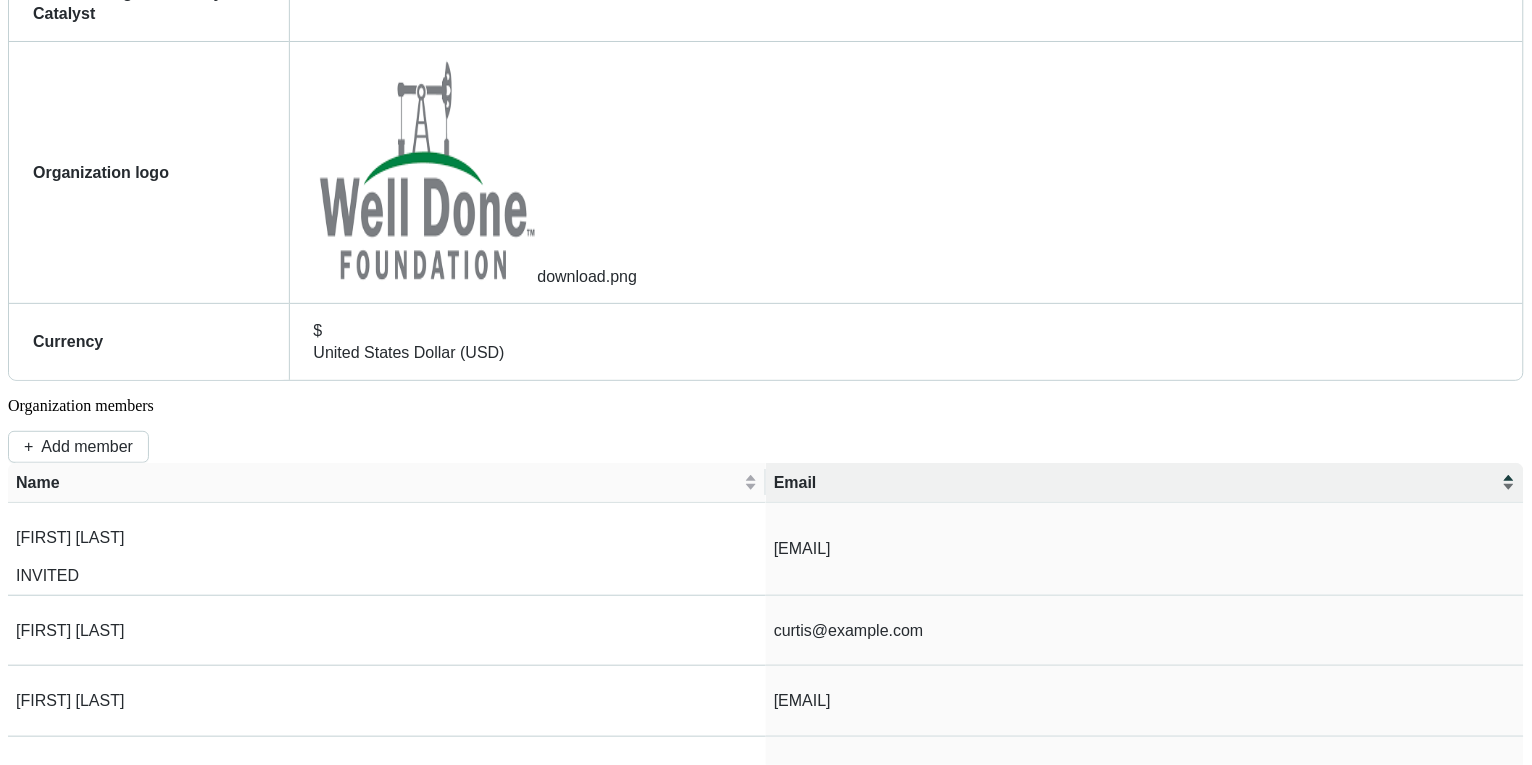 click on "Email" at bounding box center [1145, 483] 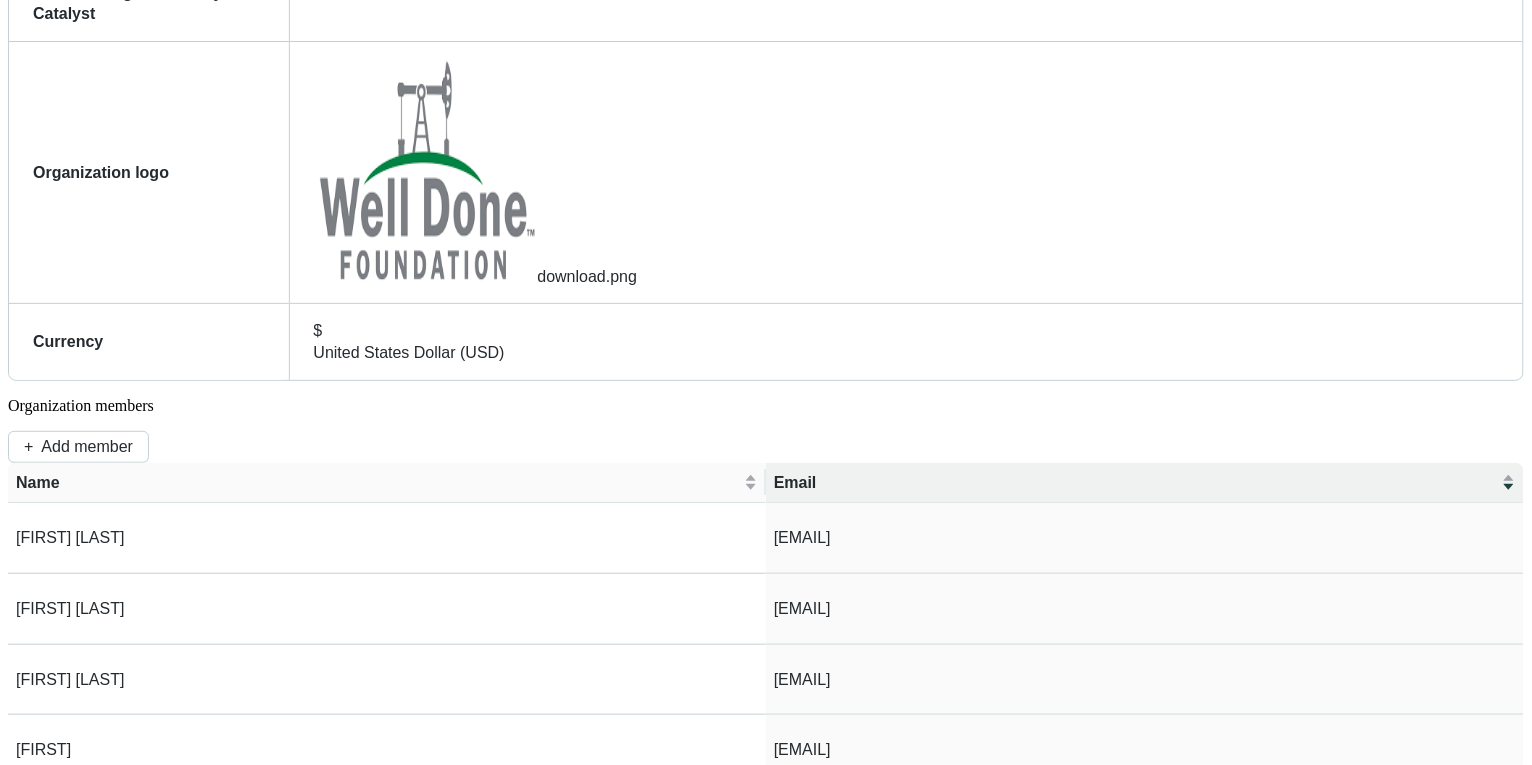 click on "Buyer Portal" at bounding box center [48, 2907] 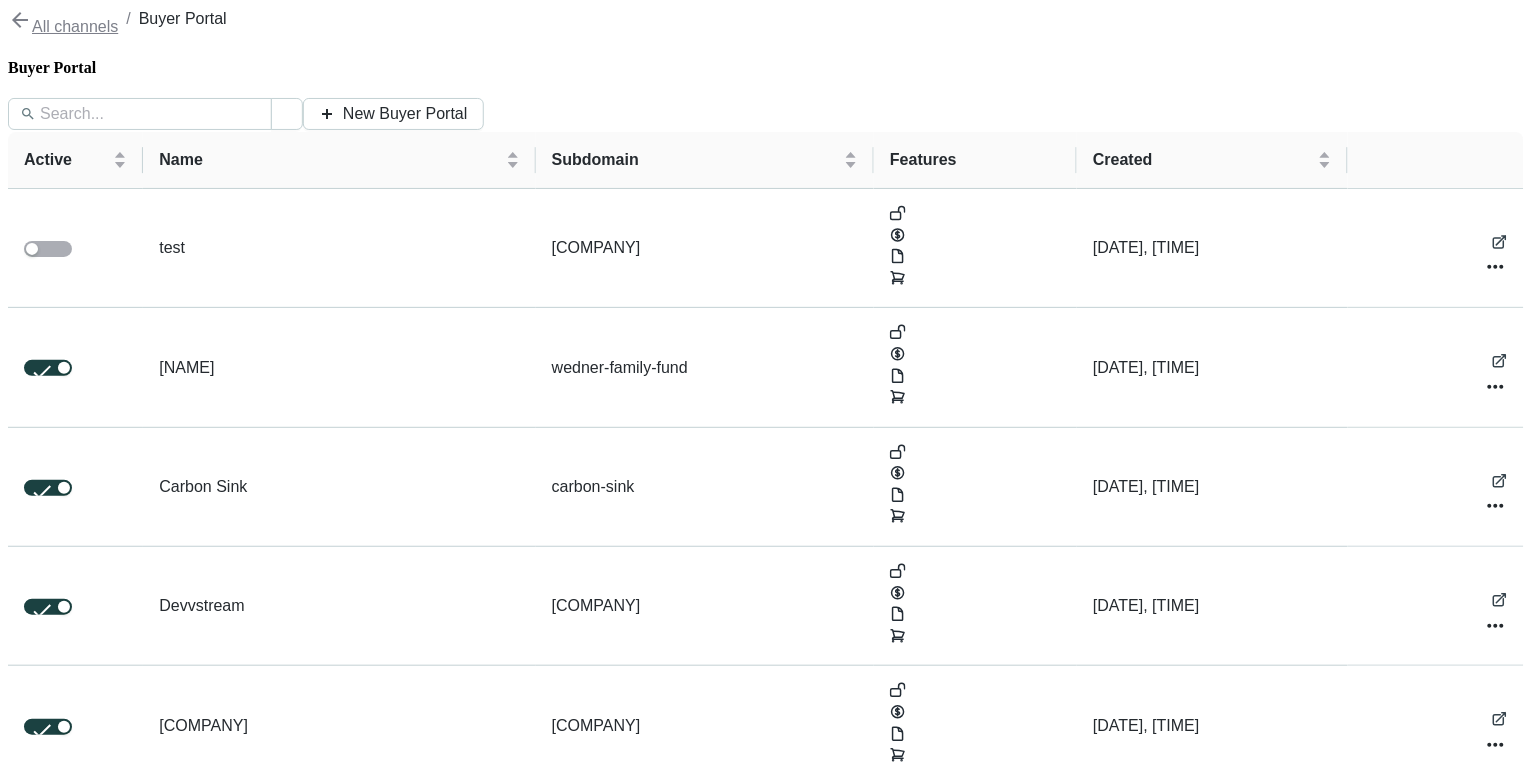 scroll, scrollTop: 21, scrollLeft: 0, axis: vertical 